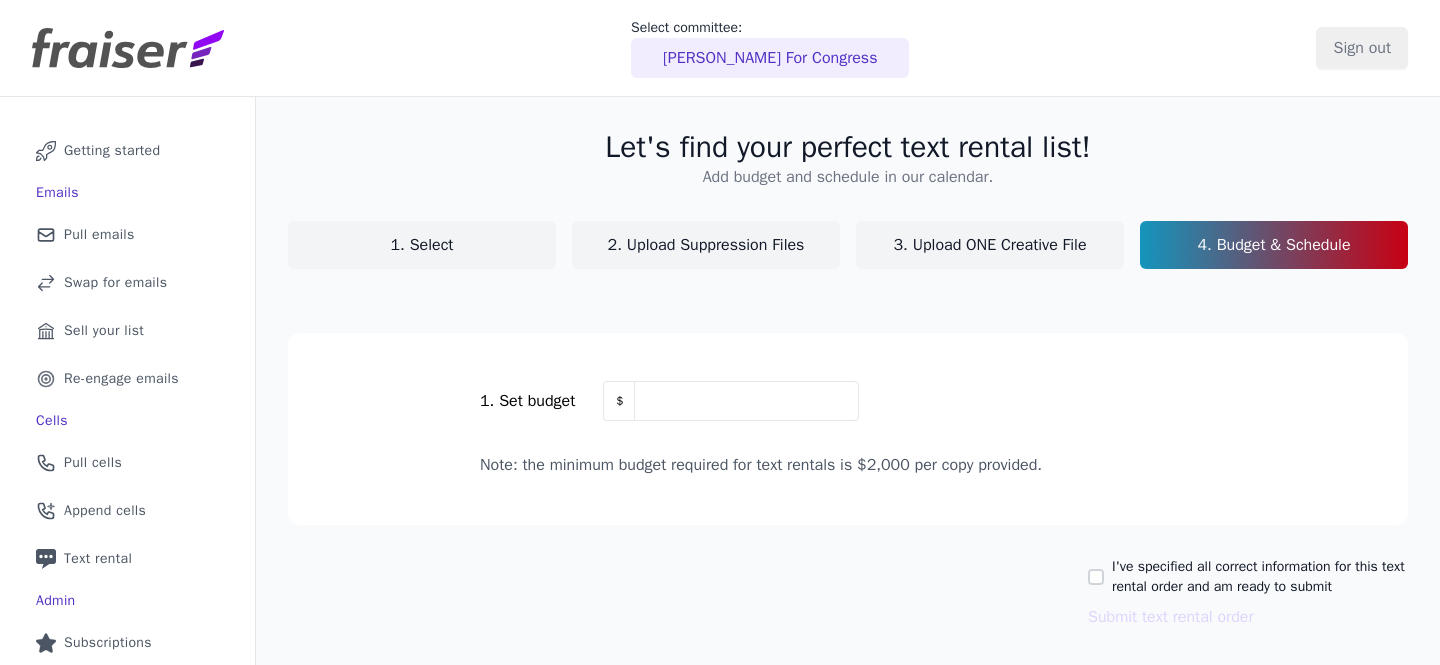 scroll, scrollTop: 0, scrollLeft: 0, axis: both 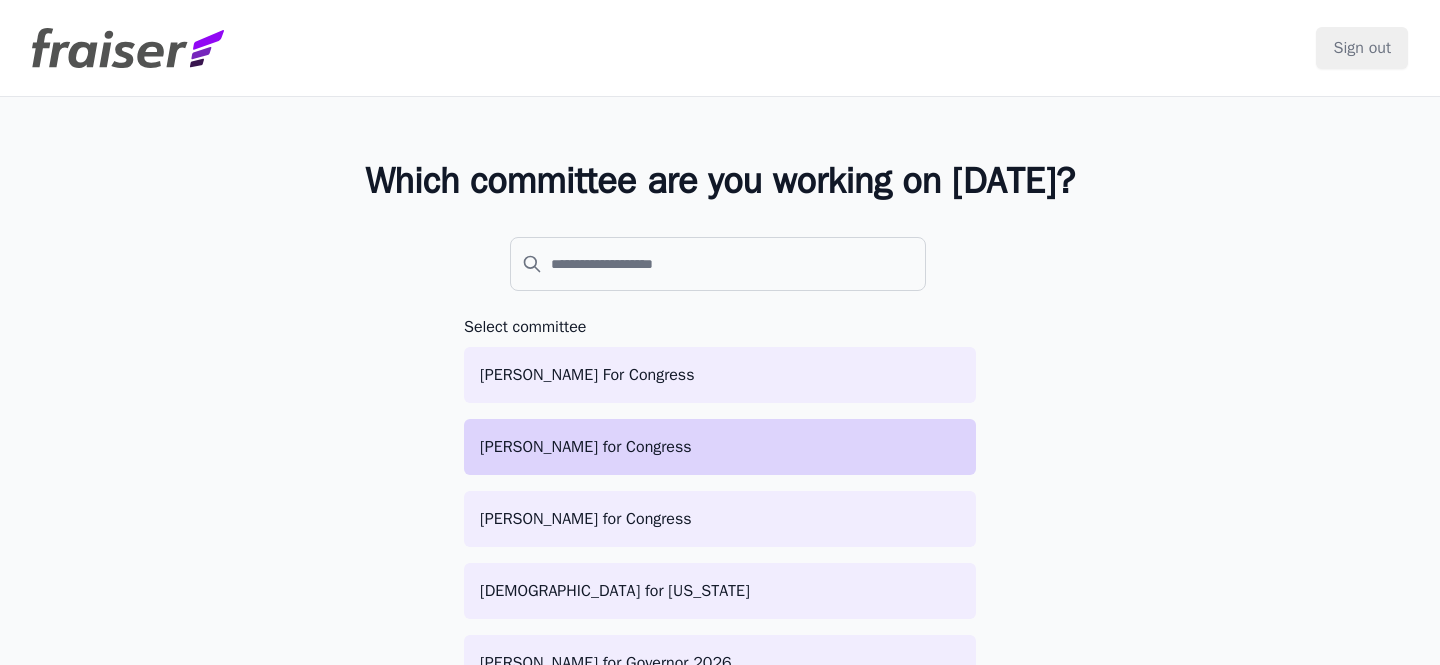 click on "[PERSON_NAME] for Congress" at bounding box center (720, 447) 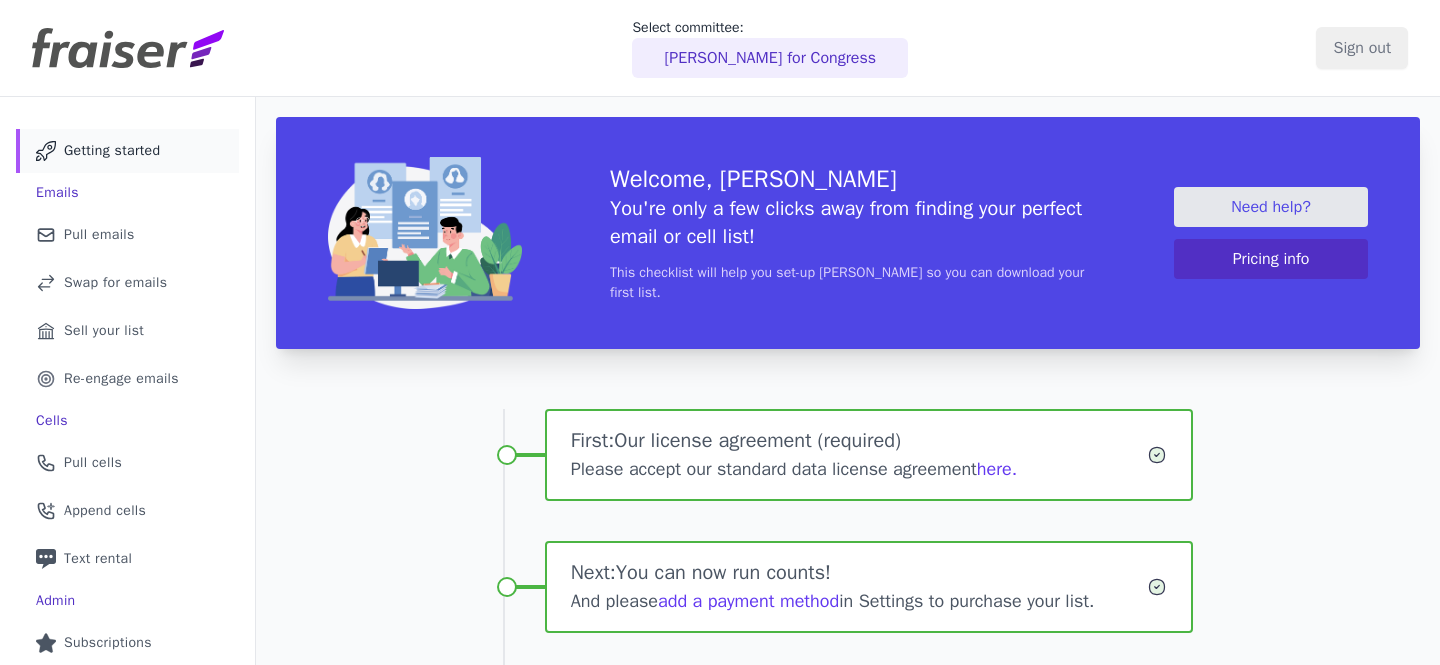 scroll, scrollTop: 0, scrollLeft: 0, axis: both 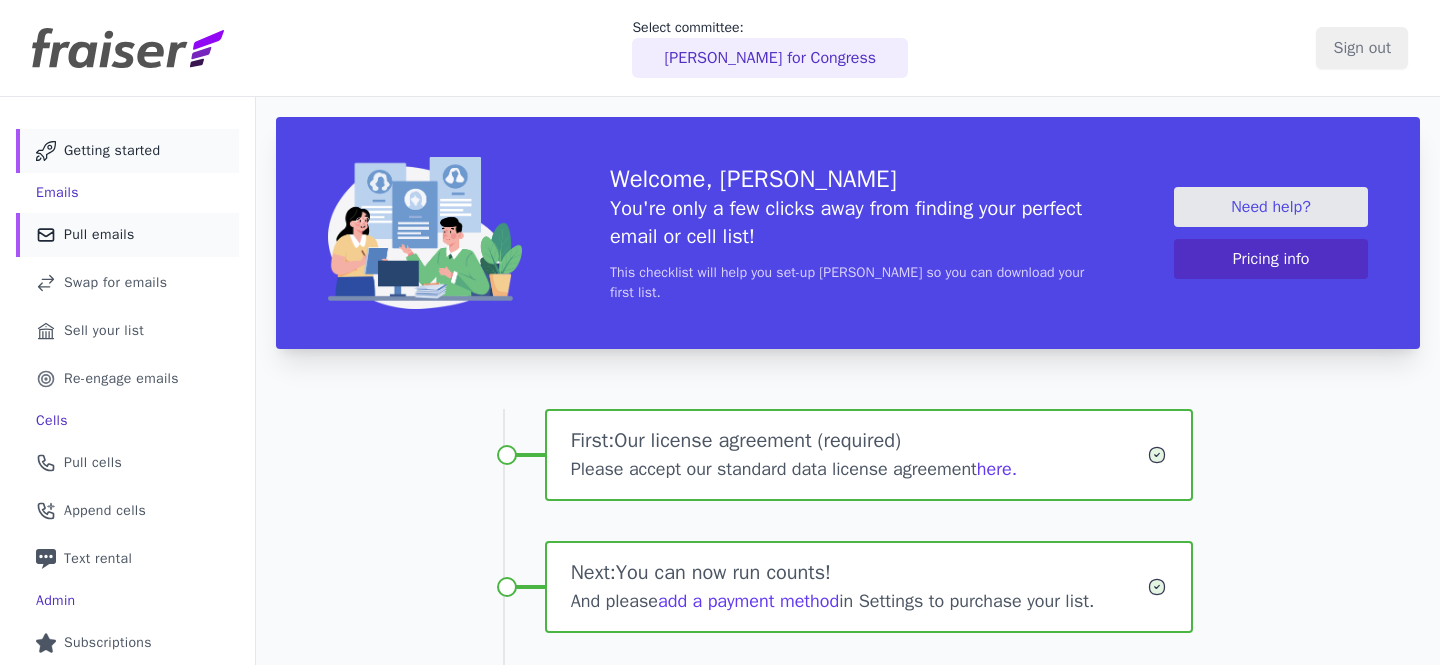 click on "Pull emails" at bounding box center (99, 235) 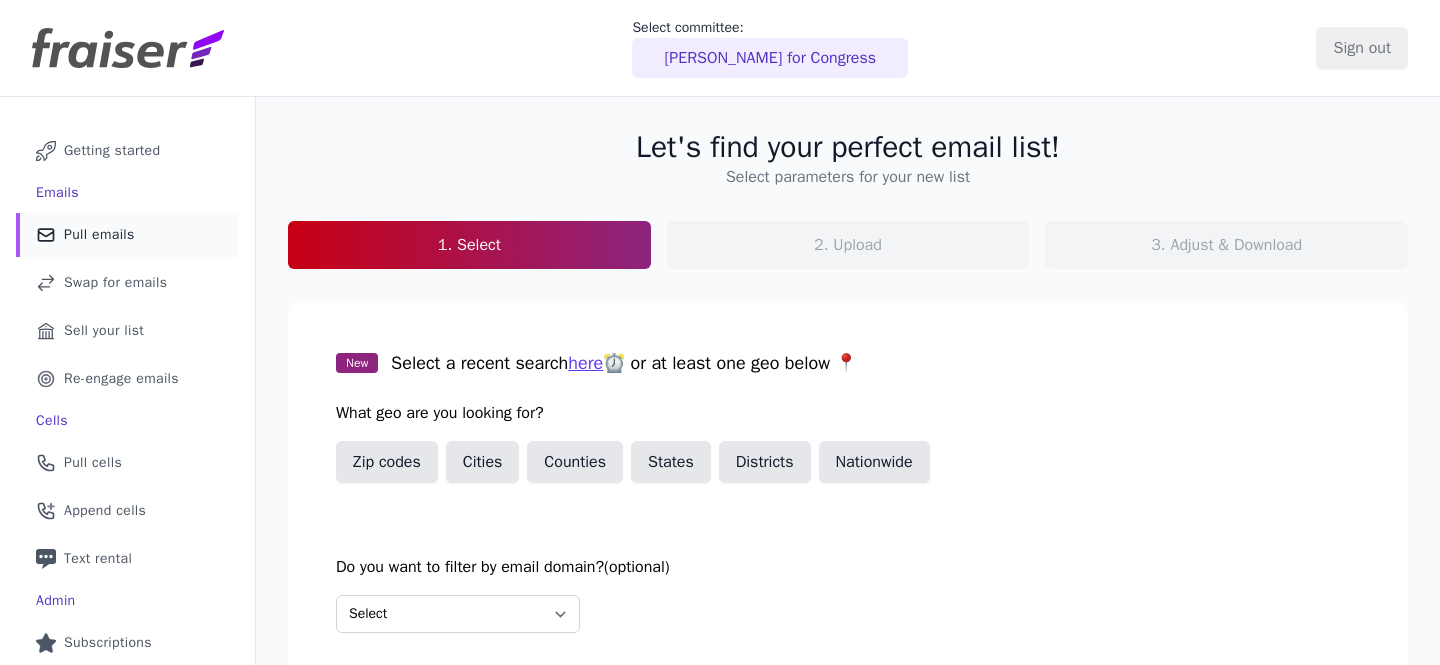 scroll, scrollTop: 0, scrollLeft: 0, axis: both 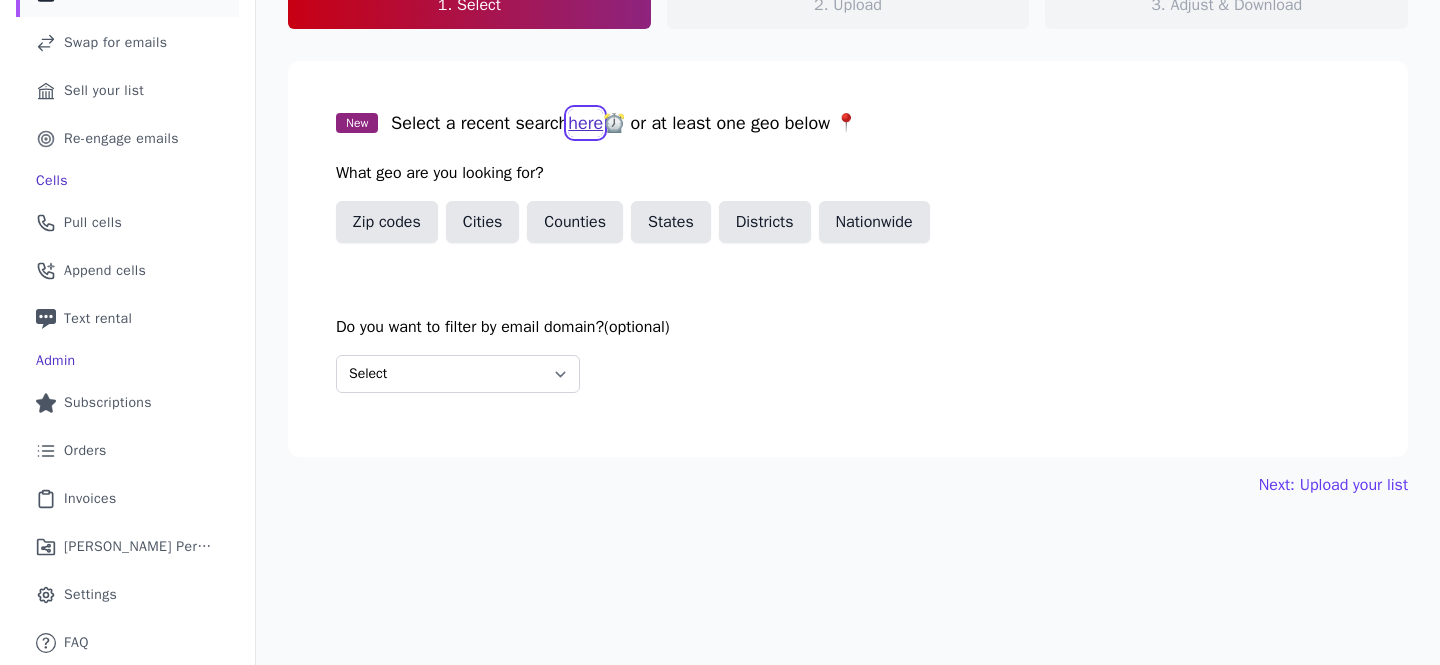 click on "here" at bounding box center (585, 123) 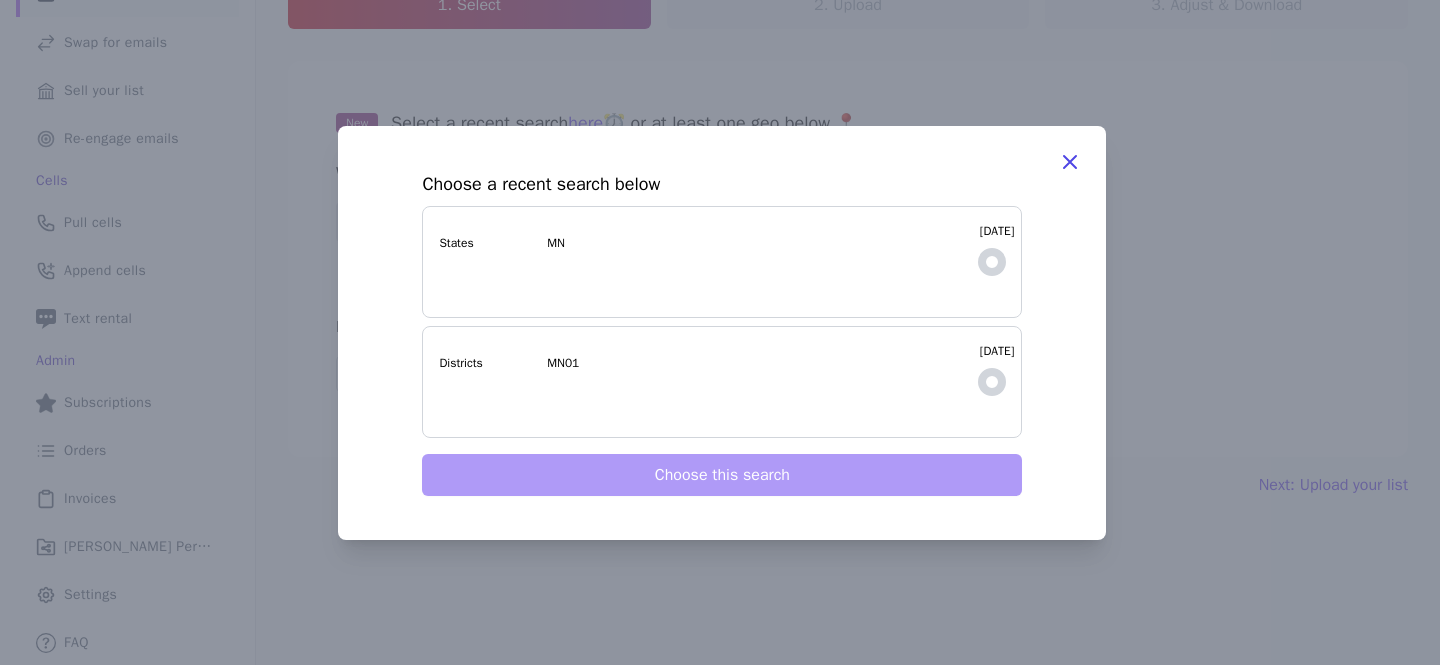 click on "7/18/2025         Districts           MN01" at bounding box center (722, 382) 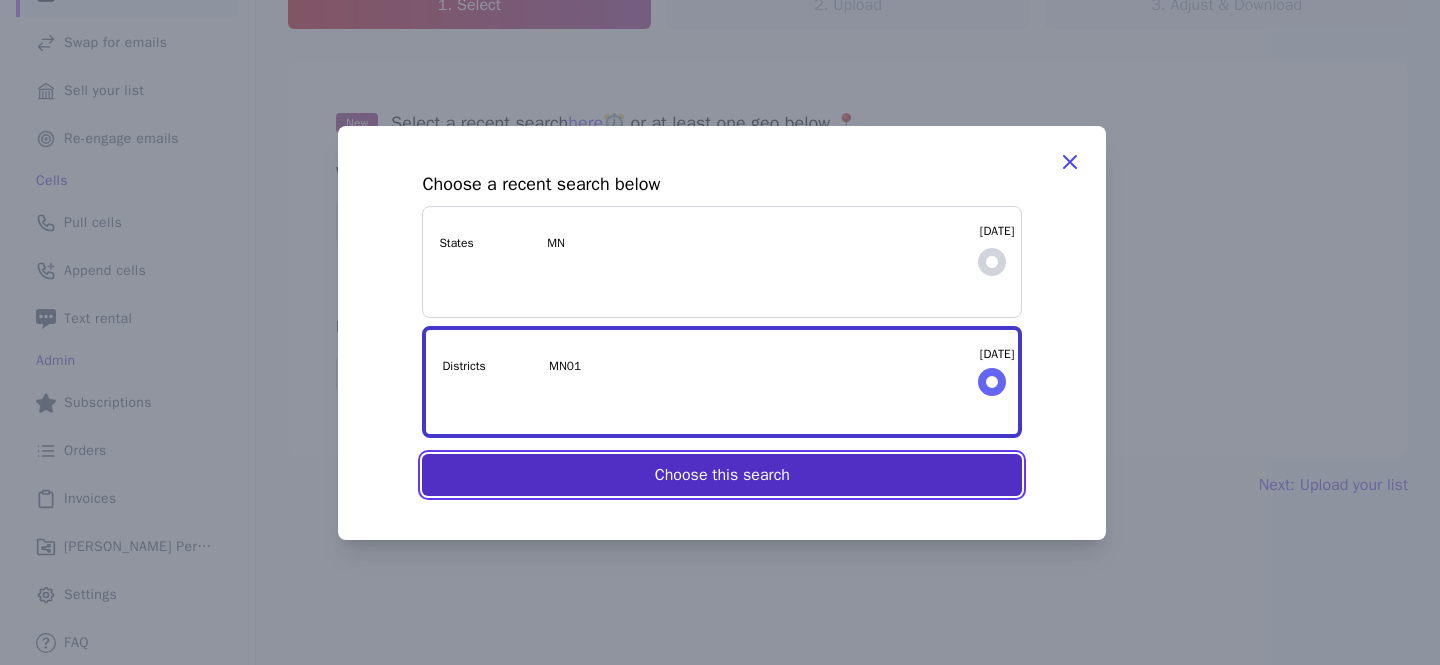click on "Choose this search" at bounding box center [722, 475] 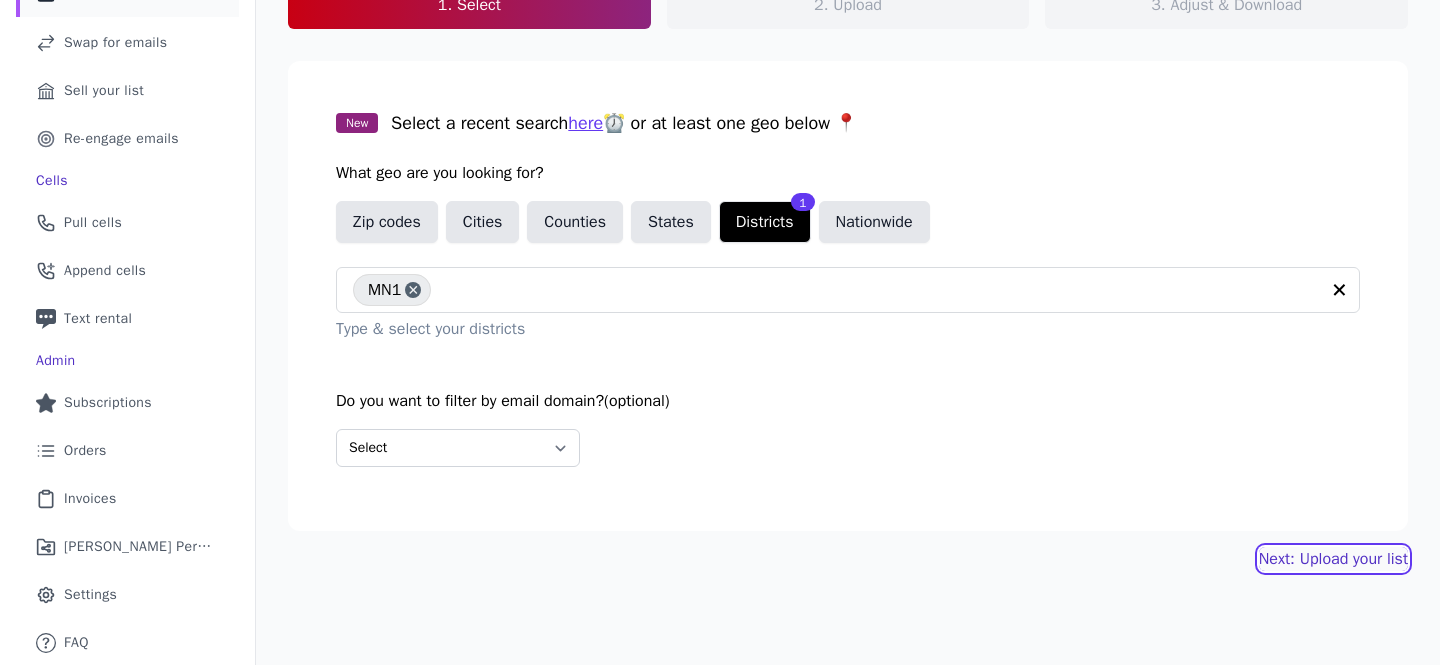 click on "Next: Upload your list" at bounding box center (1333, 559) 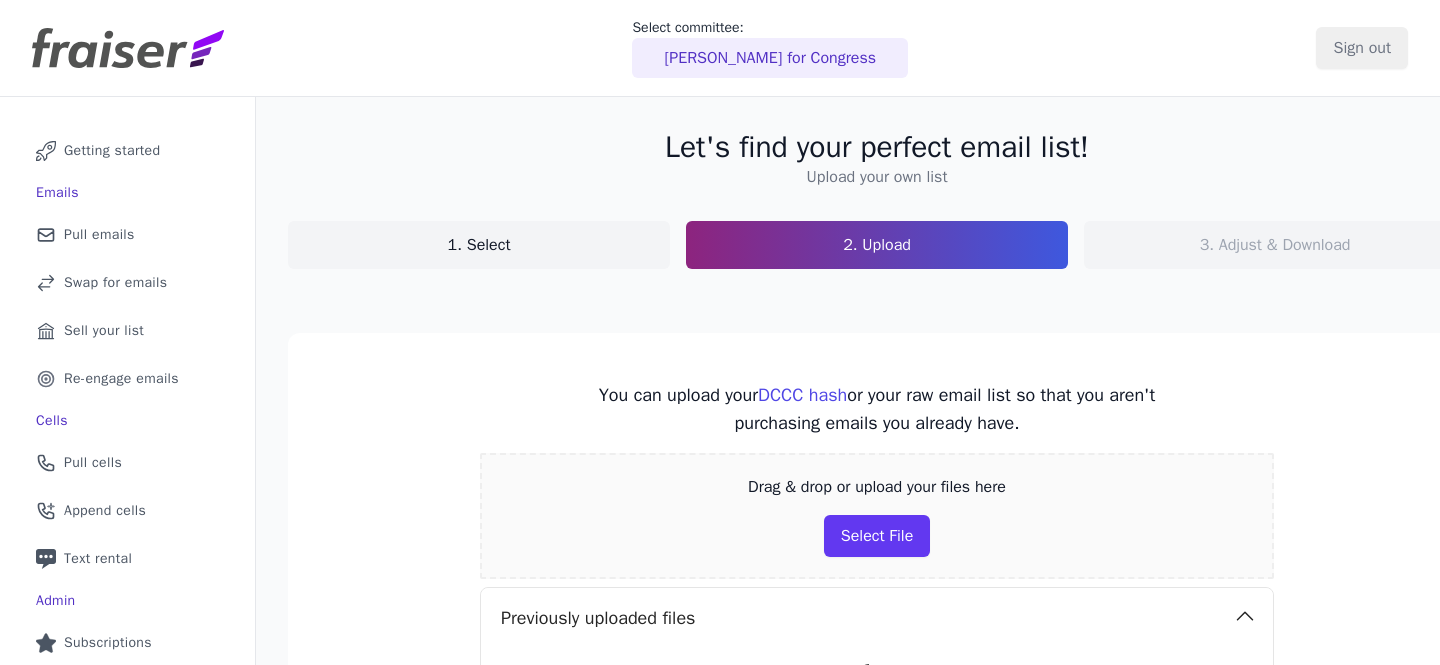 scroll, scrollTop: 0, scrollLeft: 0, axis: both 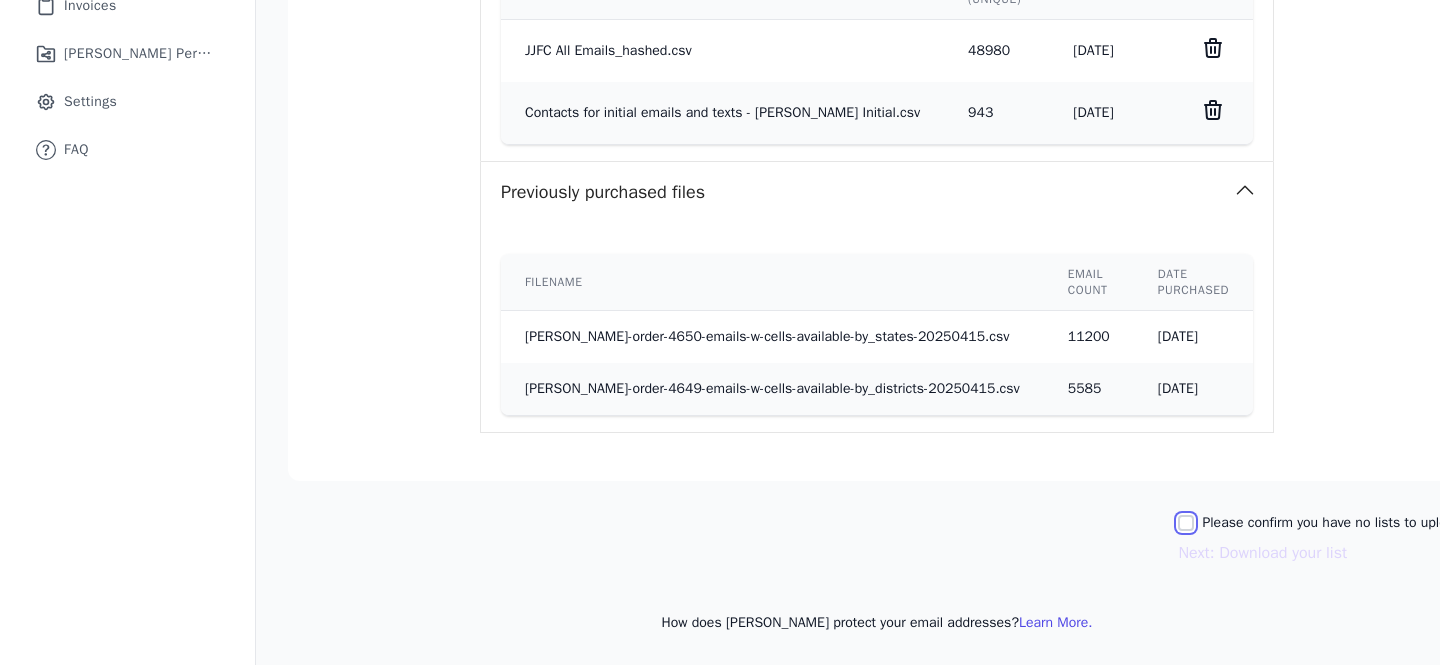 click on "Please confirm you have no lists to upload." at bounding box center [1186, 523] 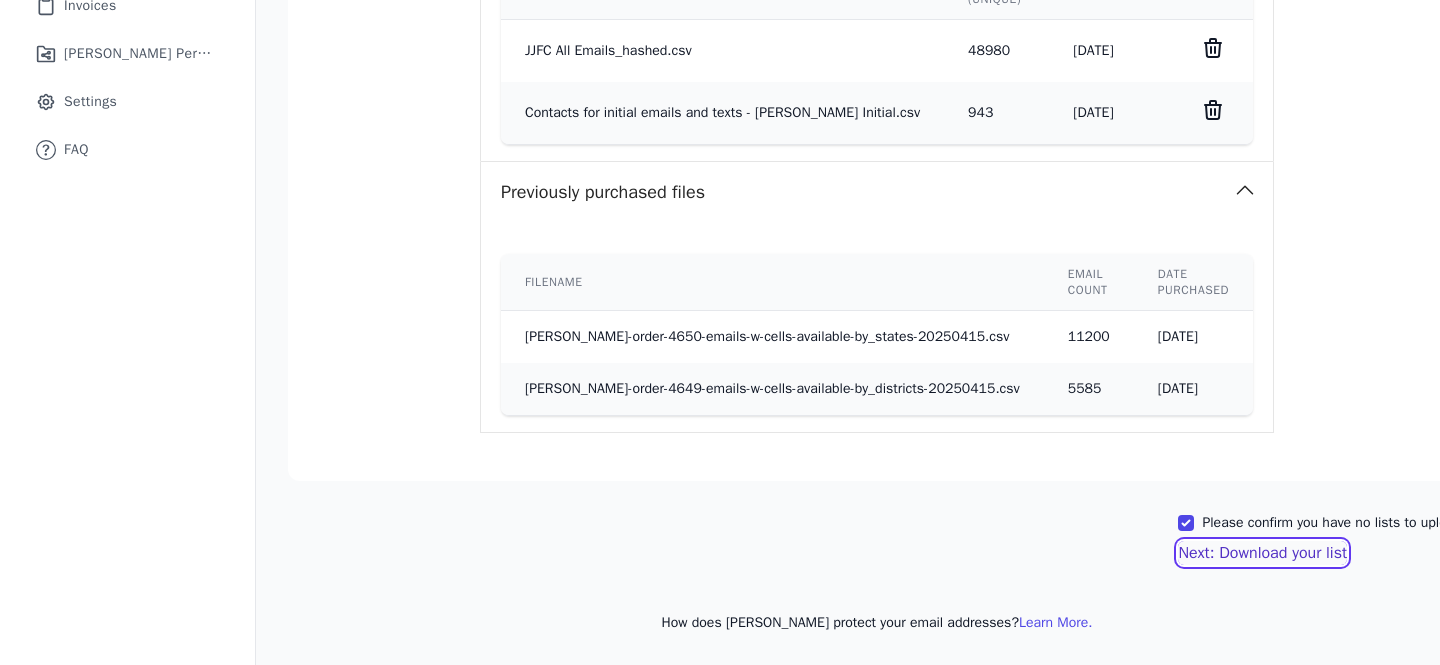 click on "Next: Download your list" at bounding box center [1262, 553] 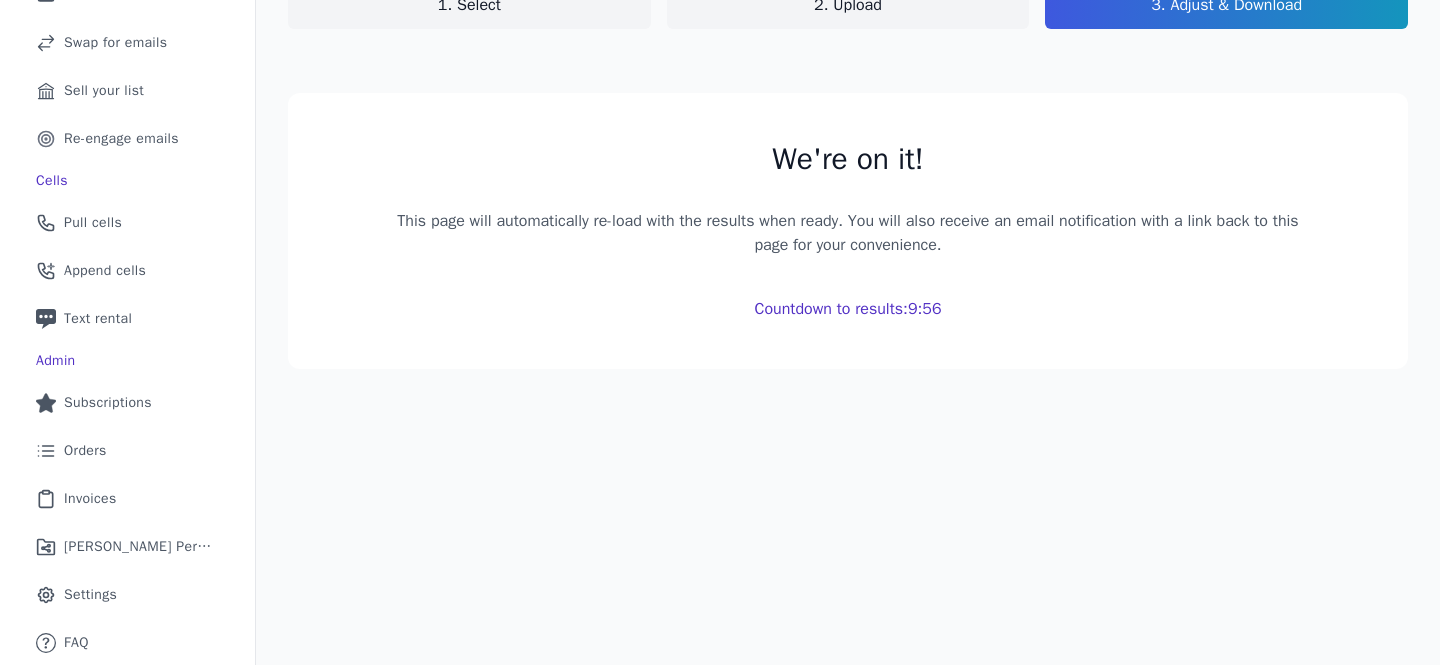 scroll, scrollTop: 463, scrollLeft: 0, axis: vertical 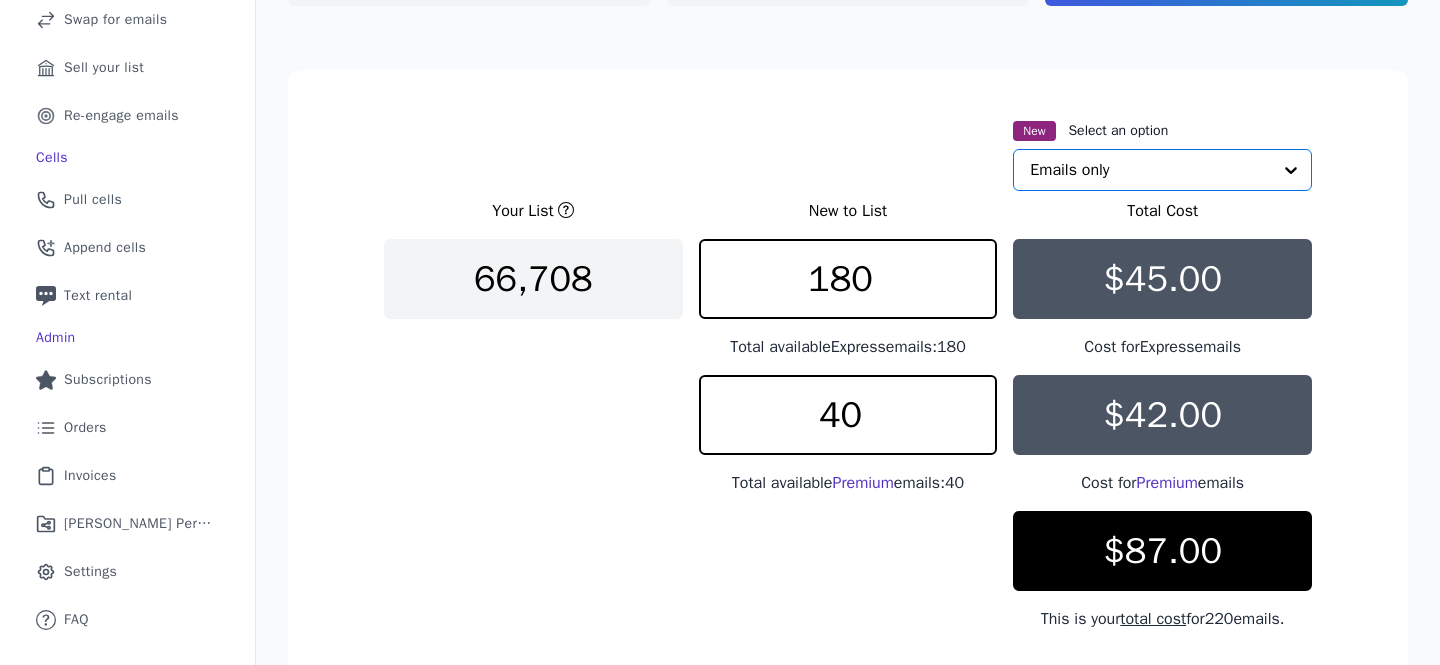 click 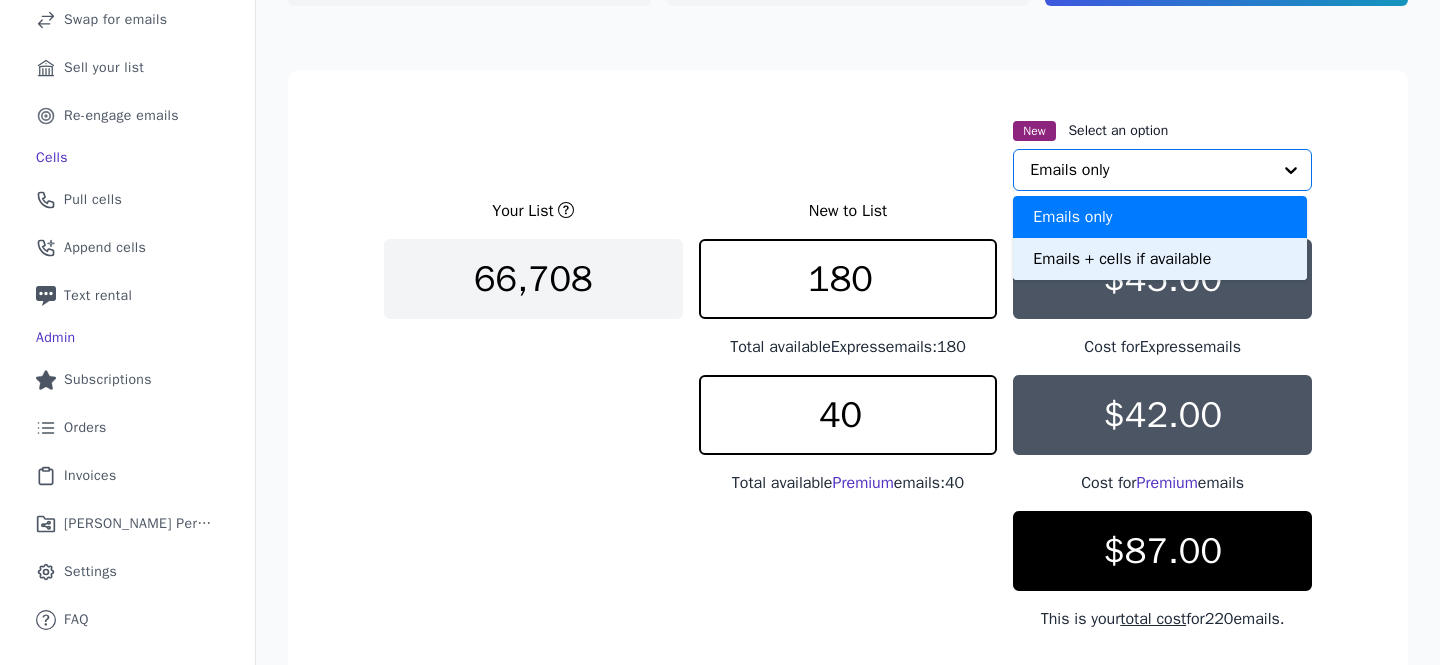 click on "Emails + cells if available" at bounding box center (1160, 259) 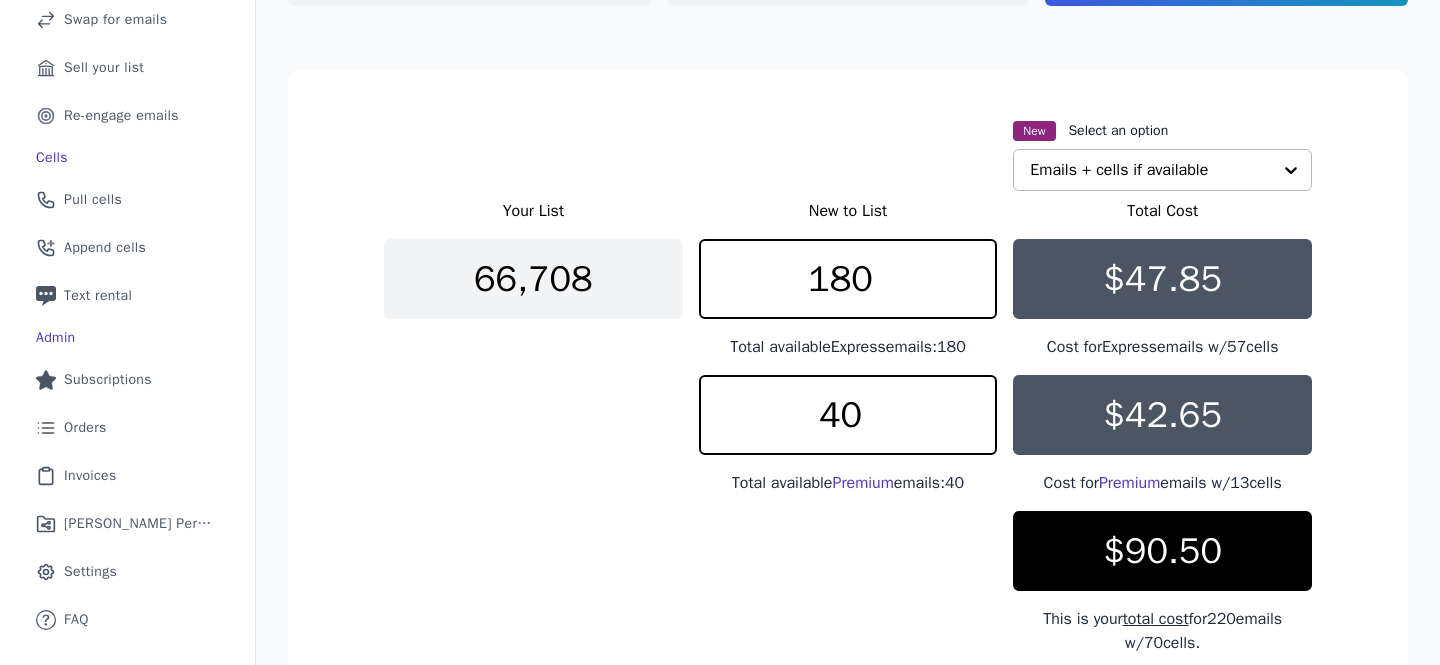 scroll, scrollTop: 487, scrollLeft: 0, axis: vertical 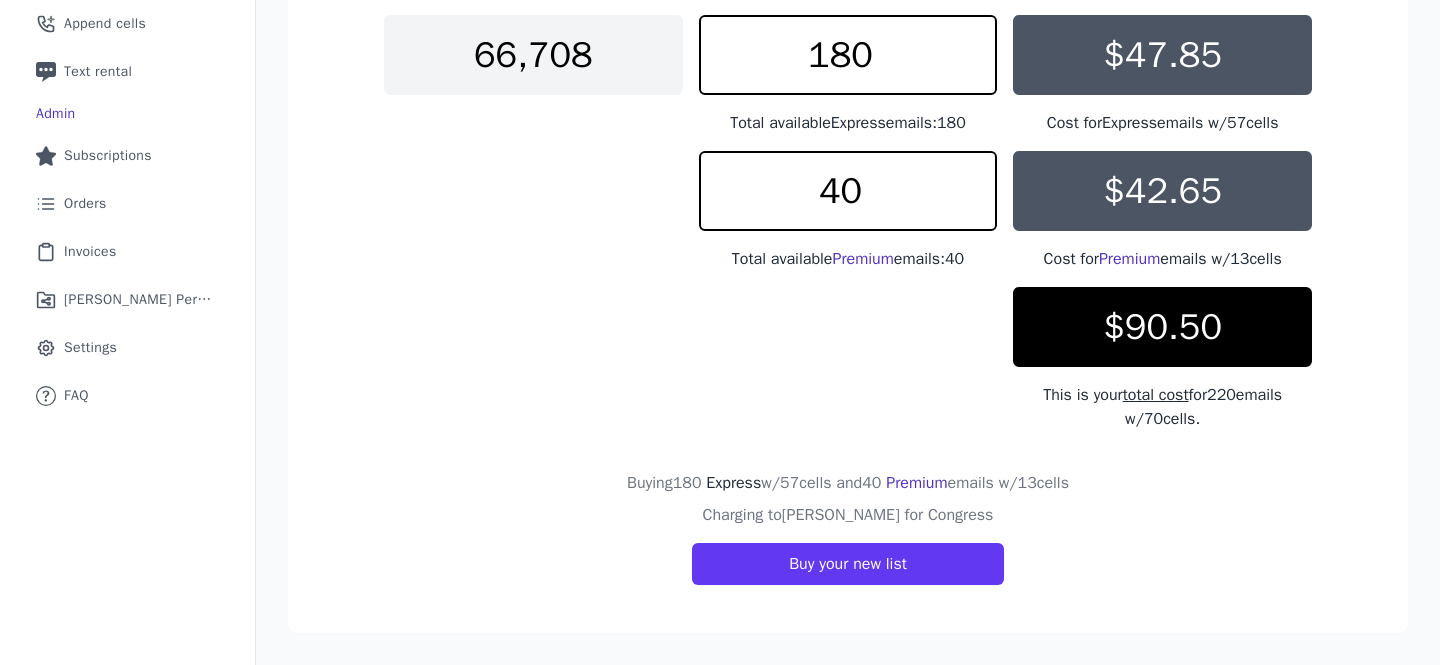 click on "$90.50" at bounding box center [1162, 327] 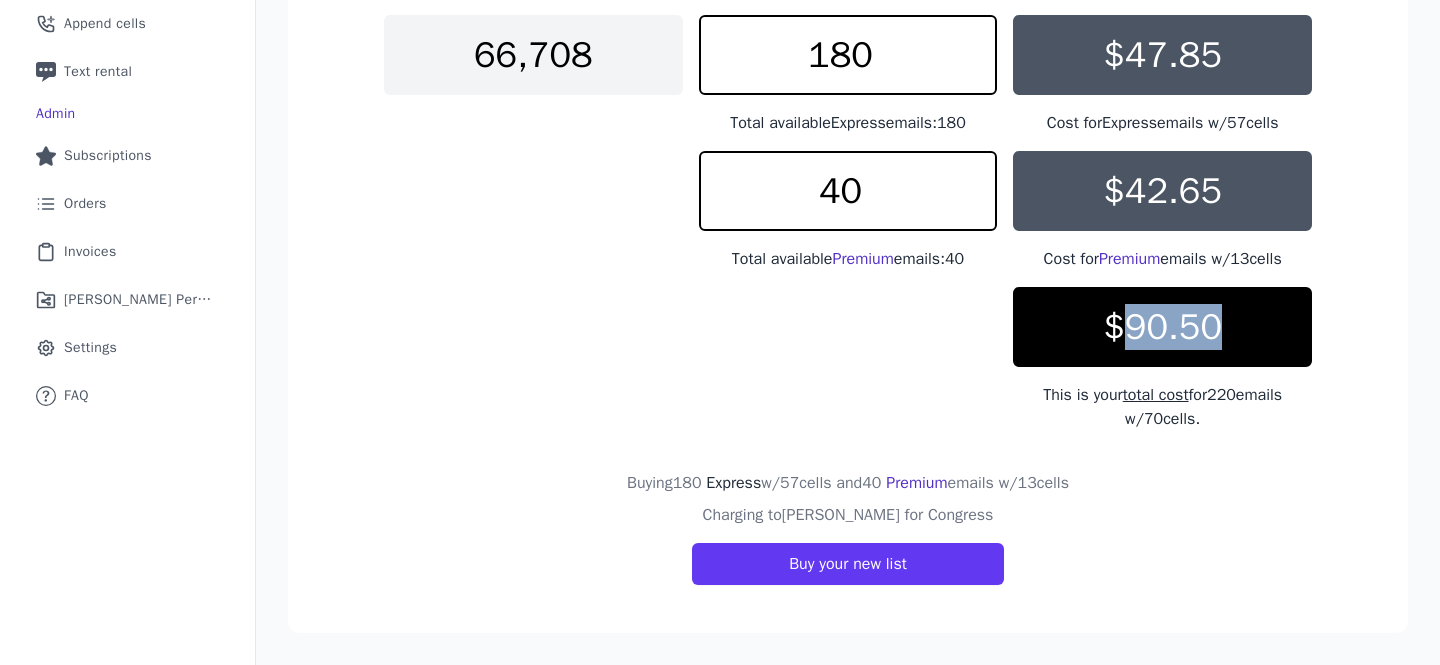 click on "$90.50" at bounding box center (1162, 327) 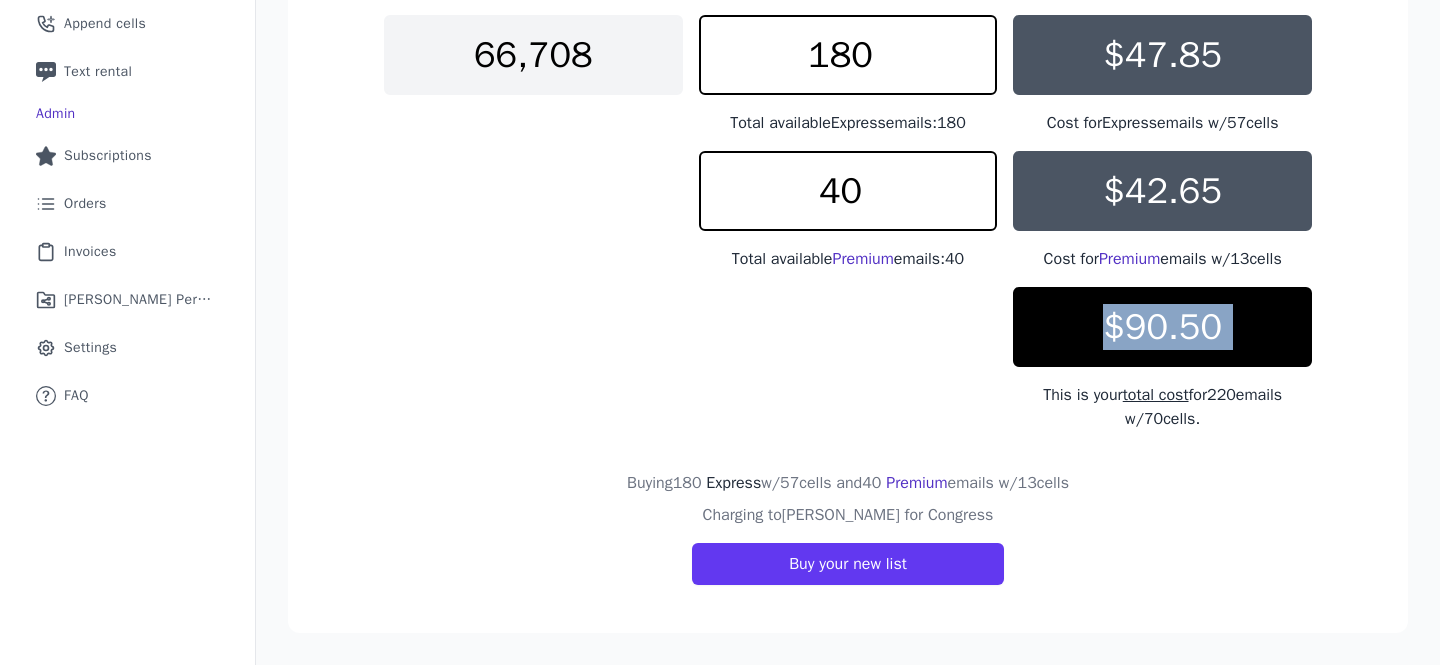 click on "$90.50" at bounding box center (1162, 327) 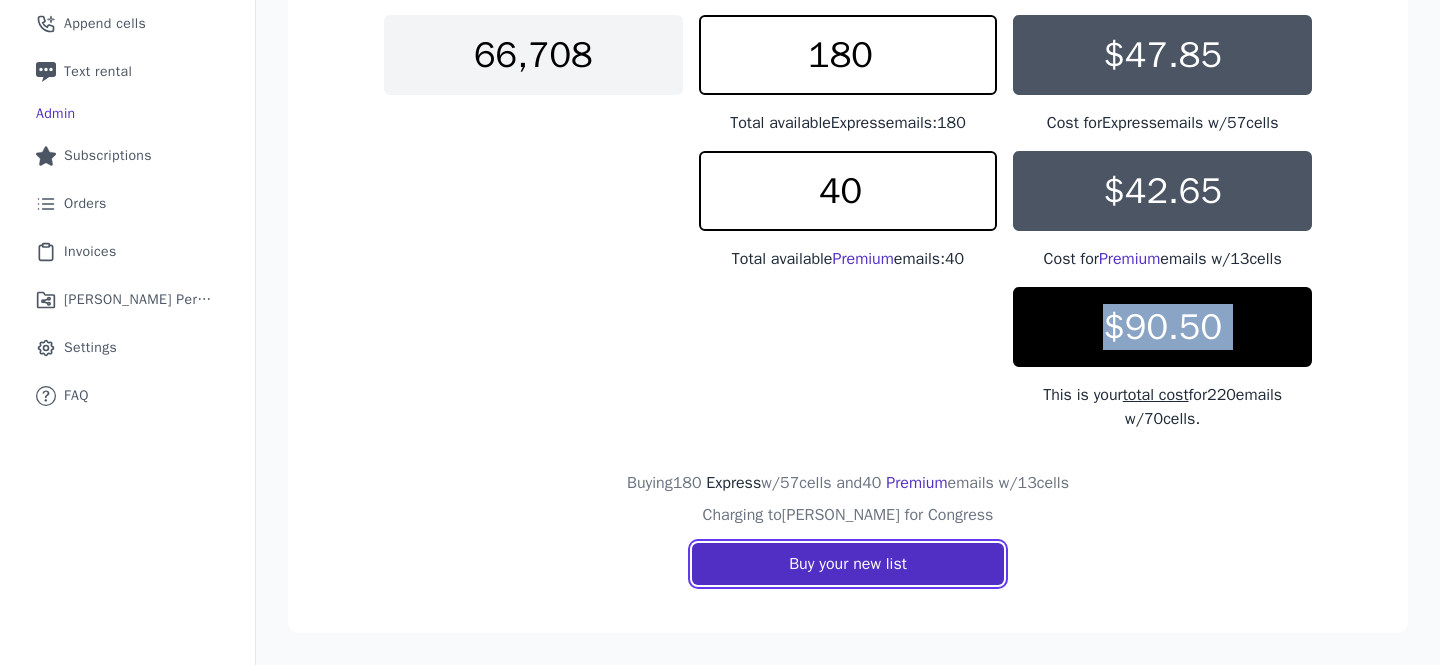 click on "Buy your new list" at bounding box center (848, 564) 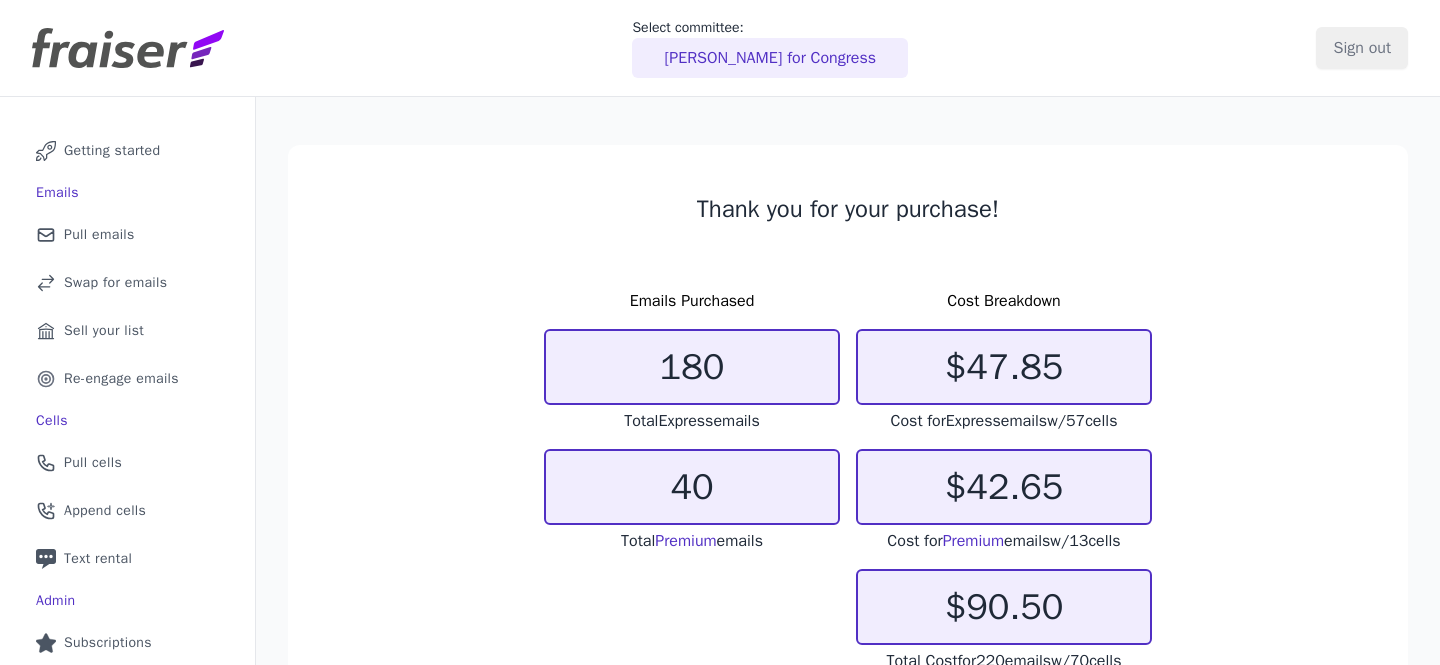 scroll, scrollTop: 0, scrollLeft: 0, axis: both 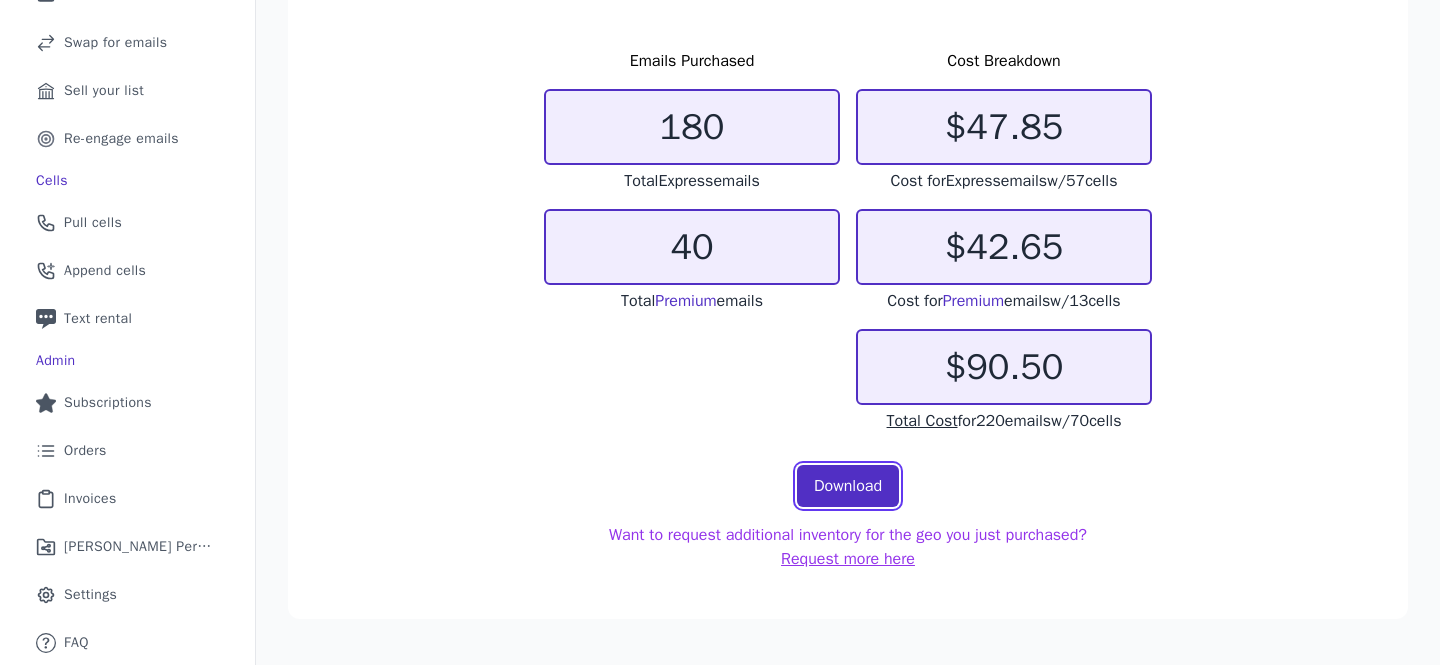 click on "Download" at bounding box center [848, 486] 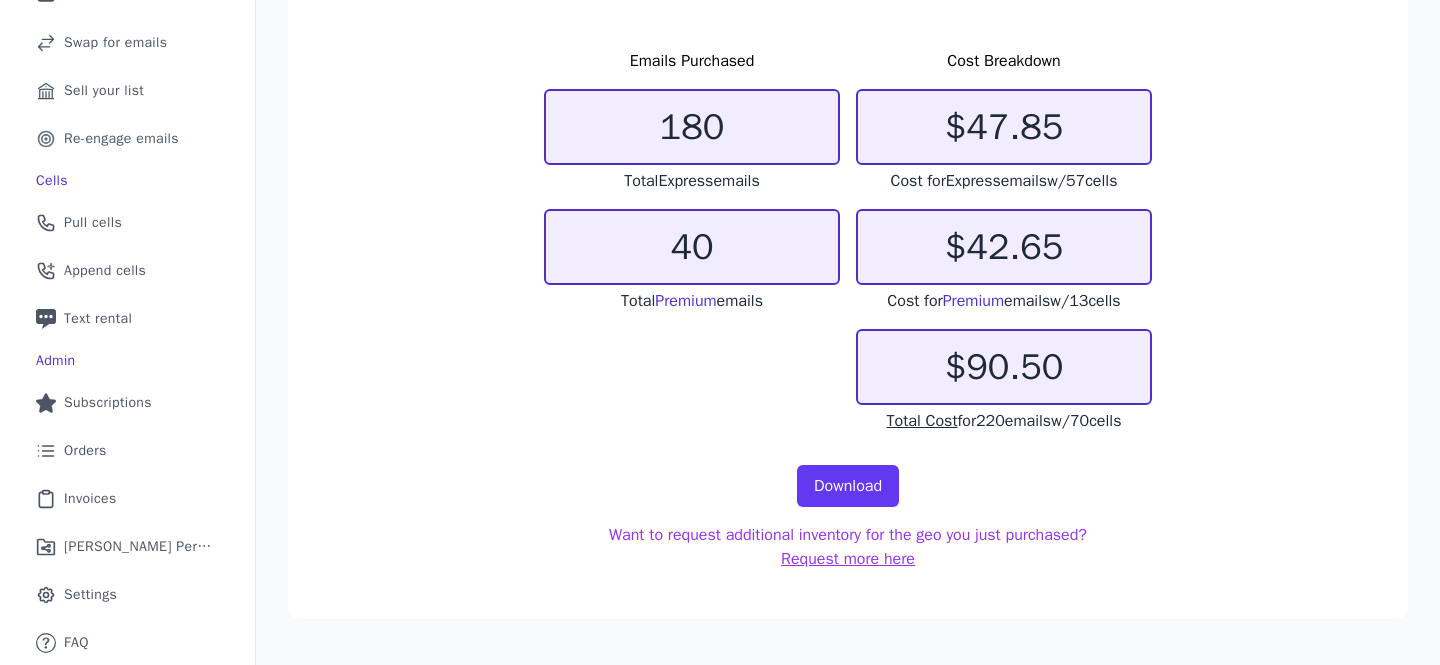 click on "$90.50" at bounding box center (1004, 367) 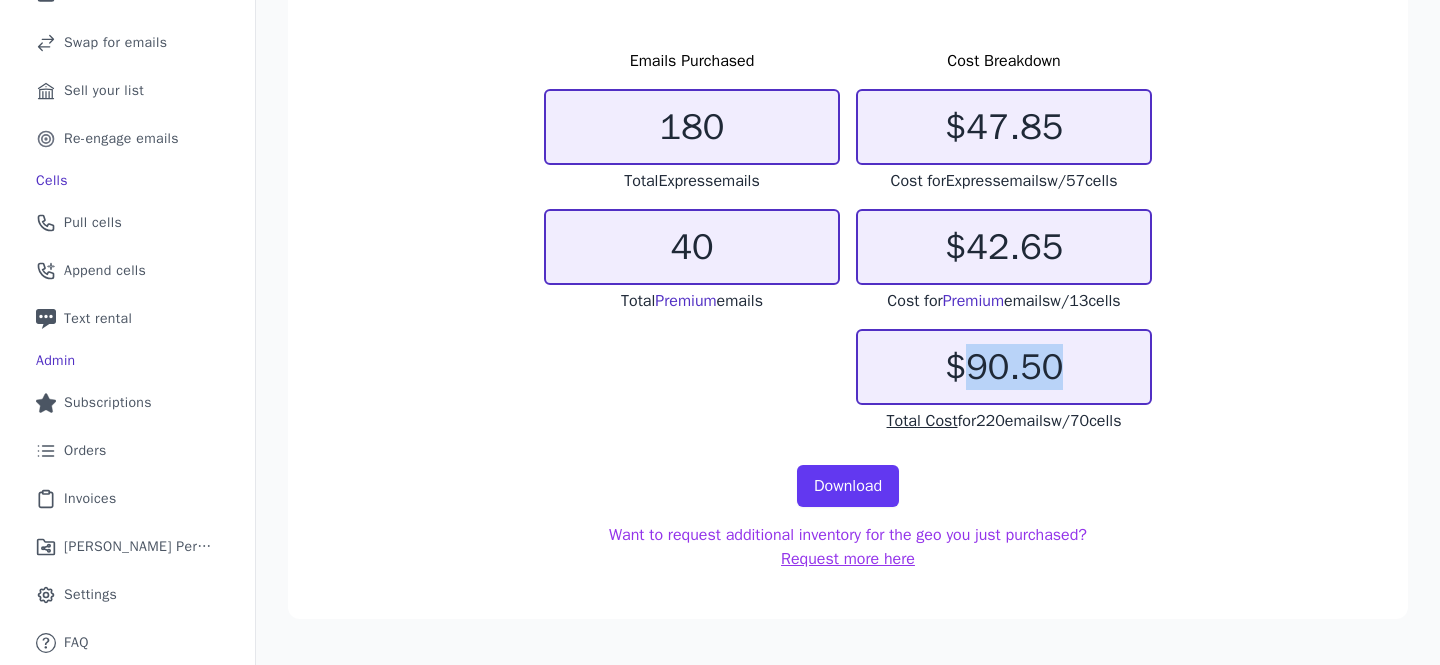 click on "$90.50" at bounding box center [1004, 367] 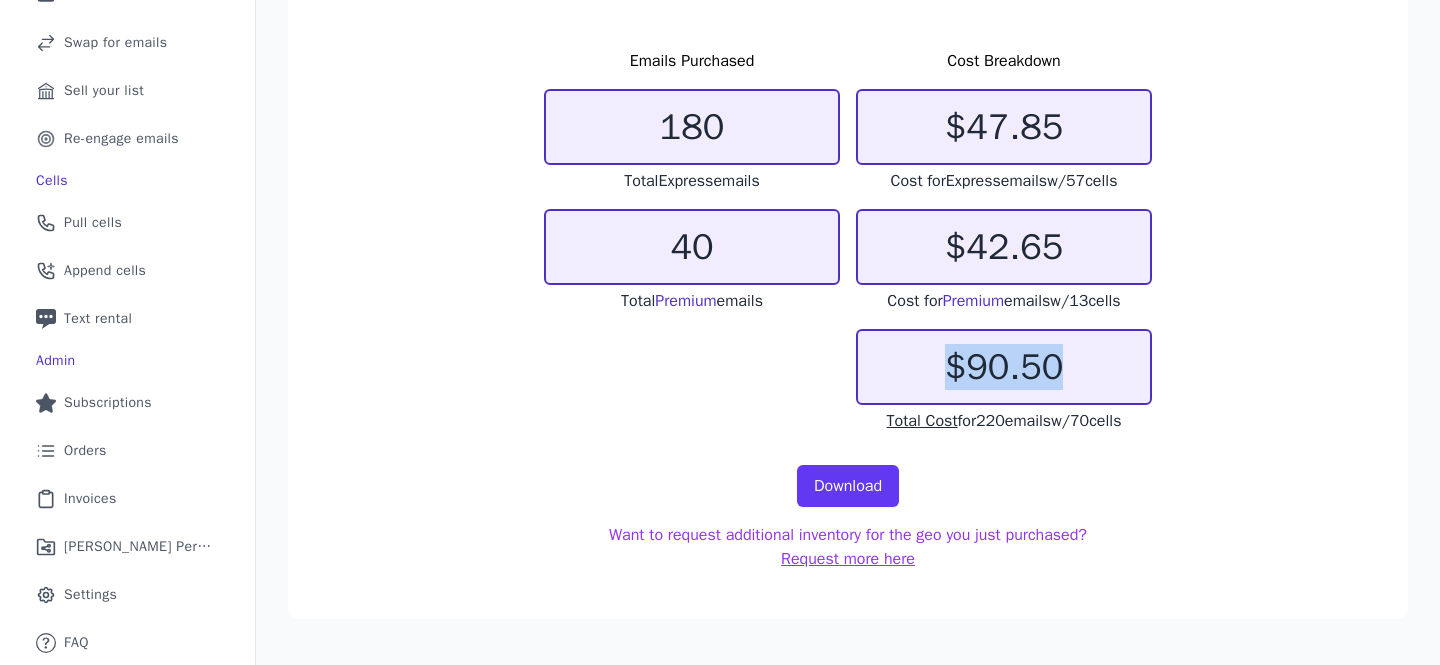 click on "$90.50" at bounding box center [1004, 367] 